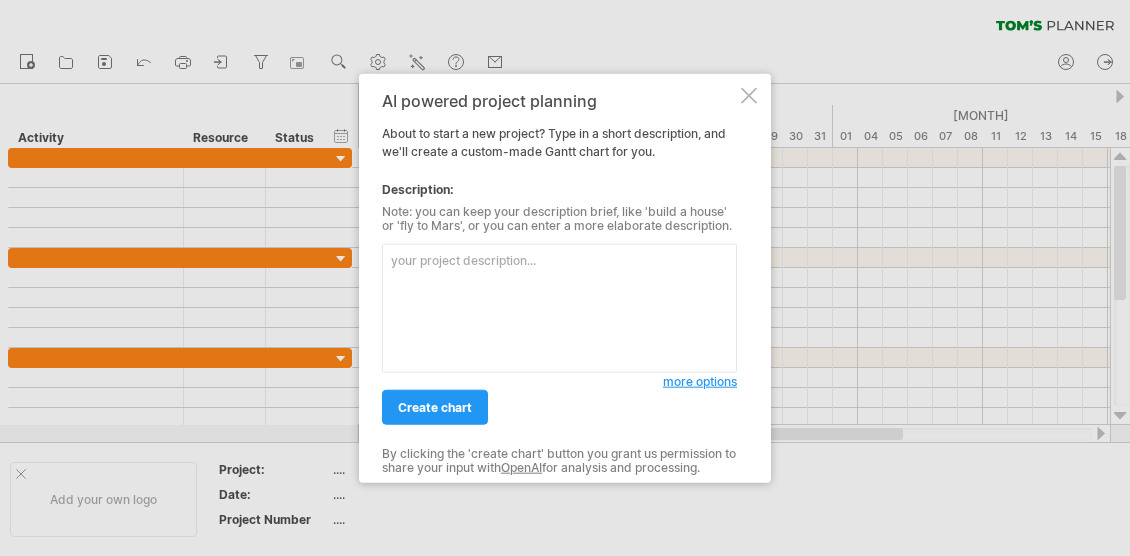 scroll, scrollTop: 0, scrollLeft: 0, axis: both 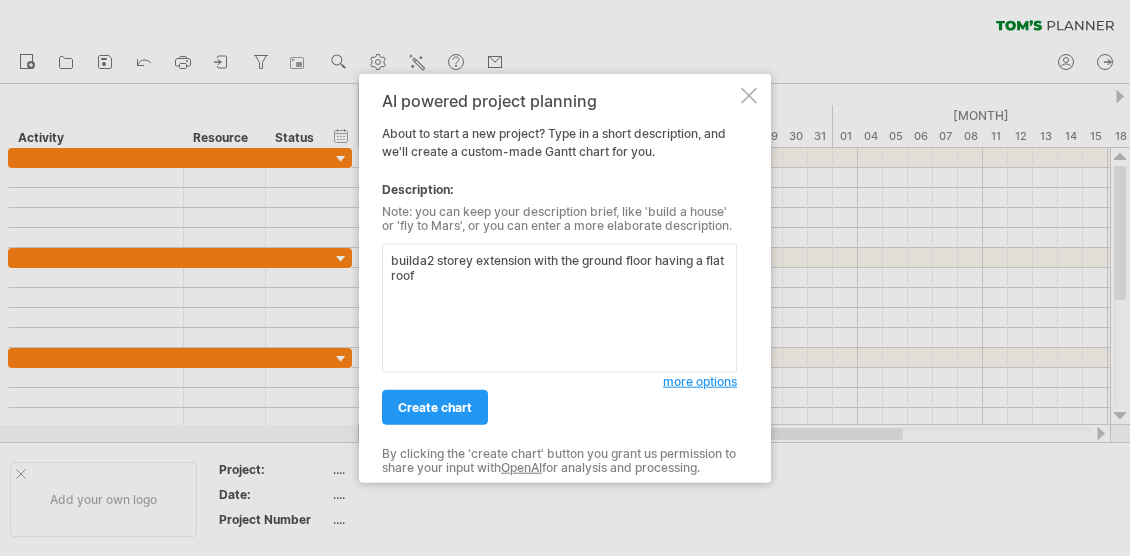 click on "builda2 storey extension with the ground floor having a flat roof" at bounding box center [559, 308] 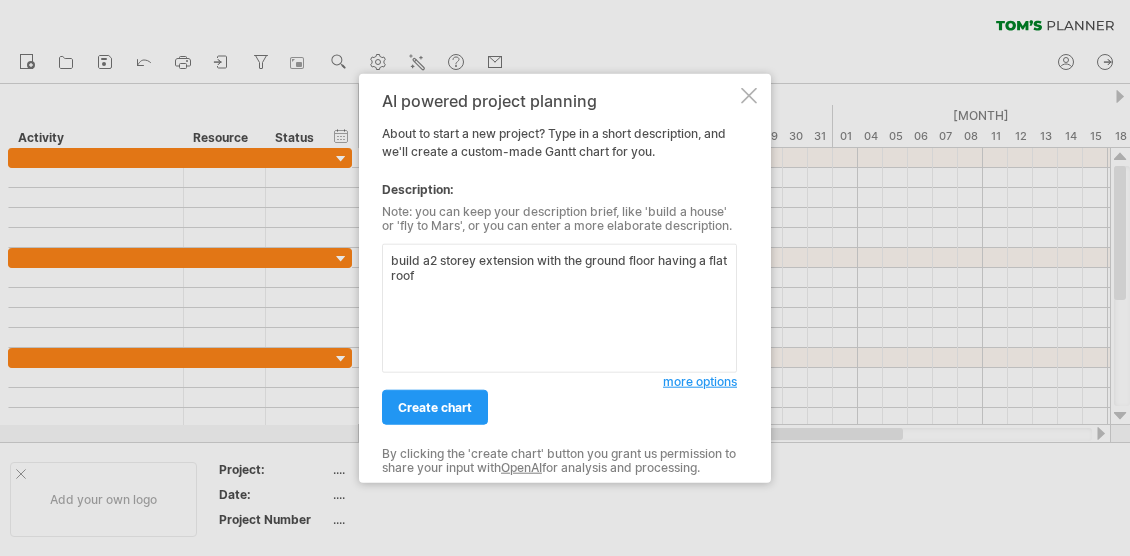 click on "build a2 storey extension with the ground floor having a flat roof" at bounding box center (559, 308) 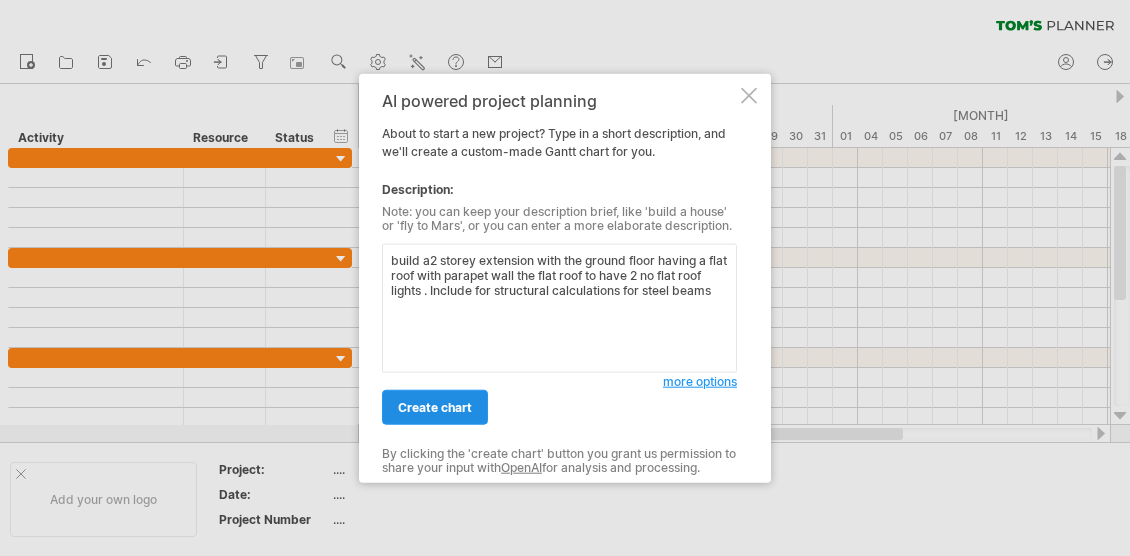 type on "build a2 storey extension with the ground floor having a flat roof with parapet wall the flat roof to have 2 no flat roof lights . Include for structural calculations for steel beams" 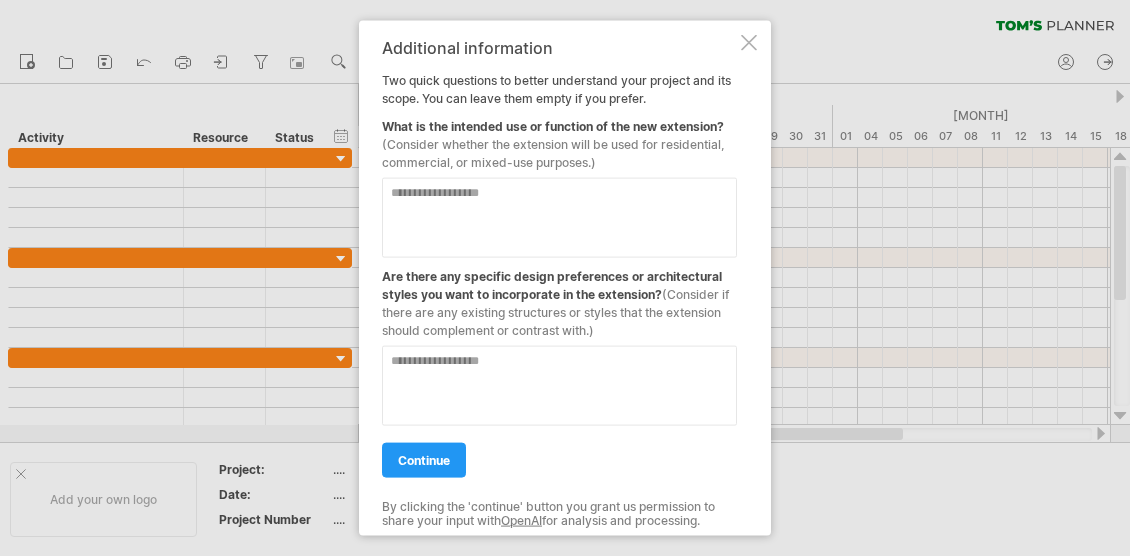 click at bounding box center (559, 218) 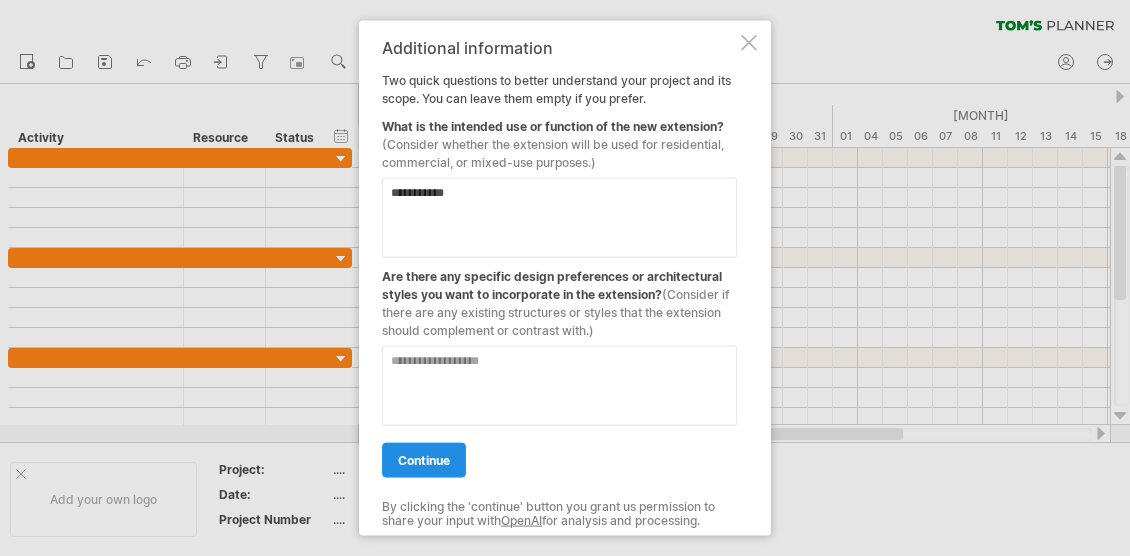 type on "**********" 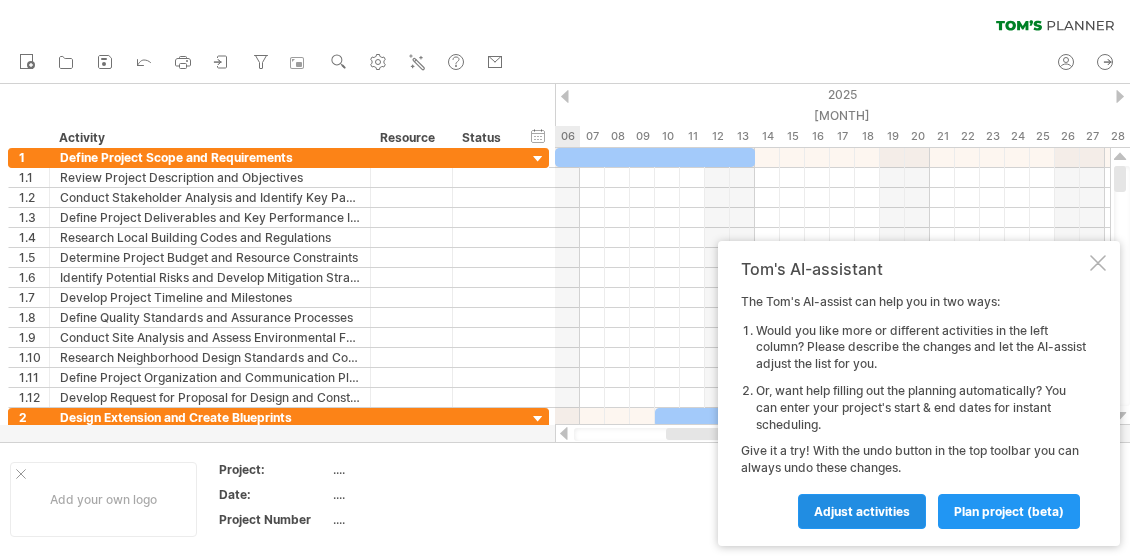 click on "Adjust activities" at bounding box center [862, 511] 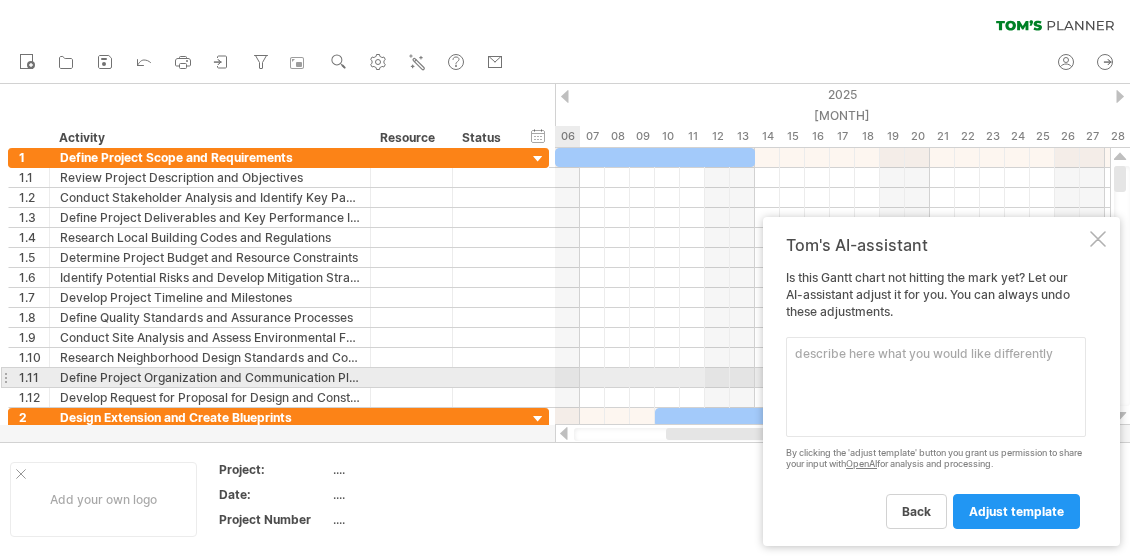 click at bounding box center (936, 387) 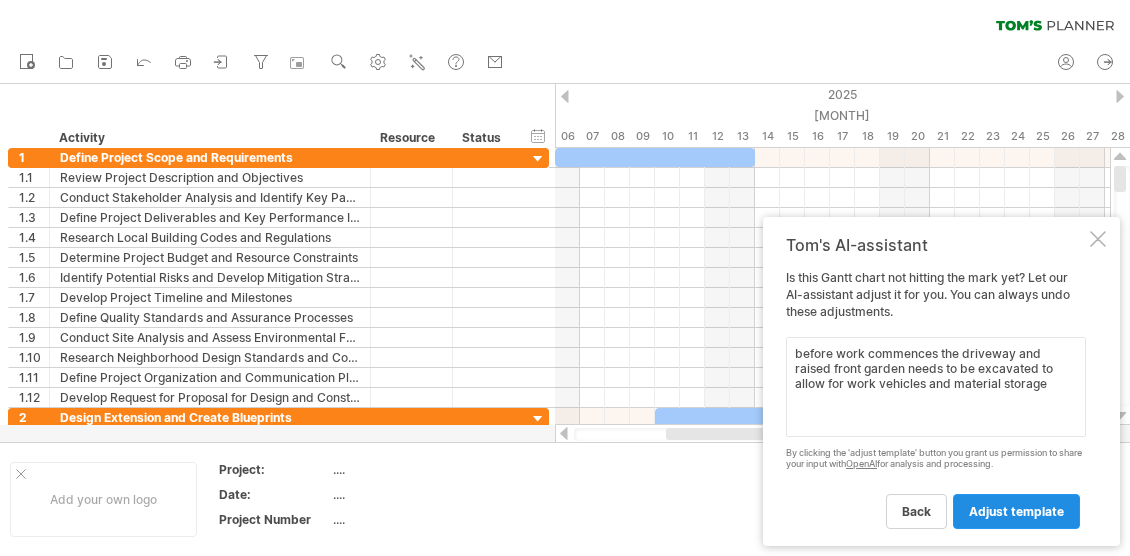 type on "before work commences the driveway and raised front garden needs to be excavated to allow for work vehicles and material storage" 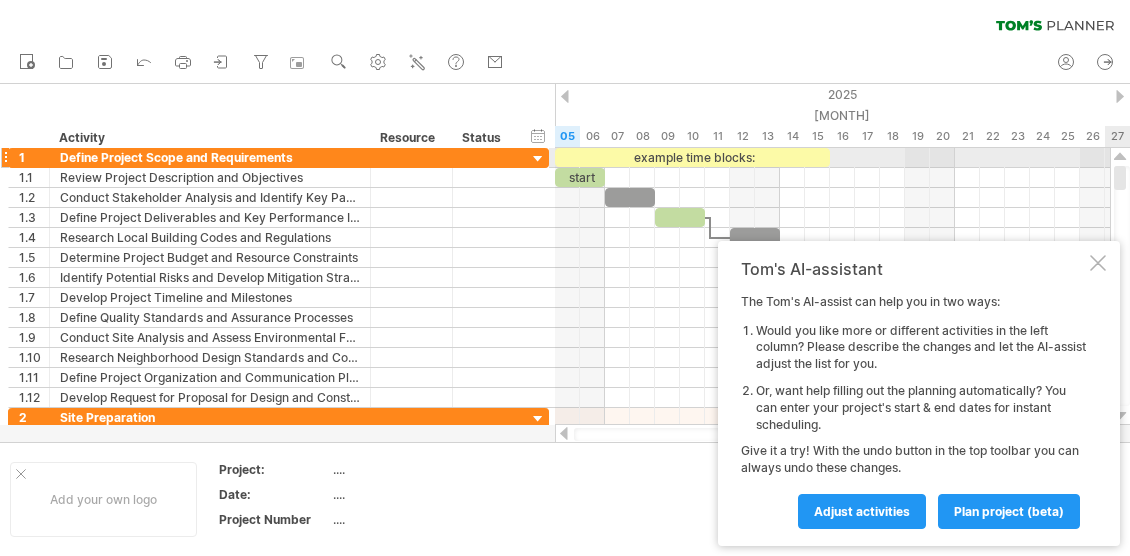 drag, startPoint x: 1120, startPoint y: 171, endPoint x: 1114, endPoint y: 146, distance: 25.70992 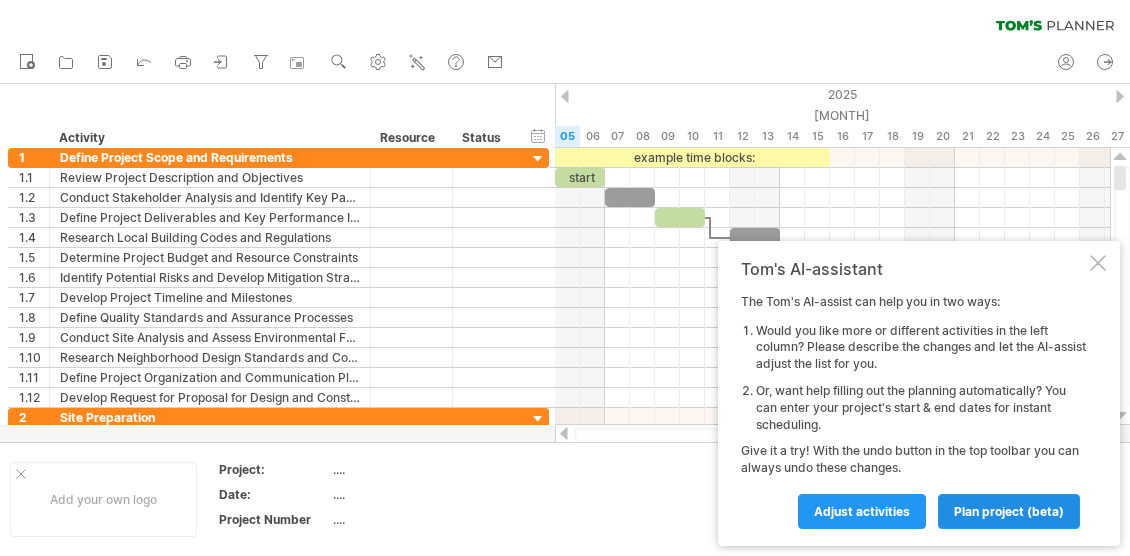 click on "plan project (beta)" at bounding box center (862, 511) 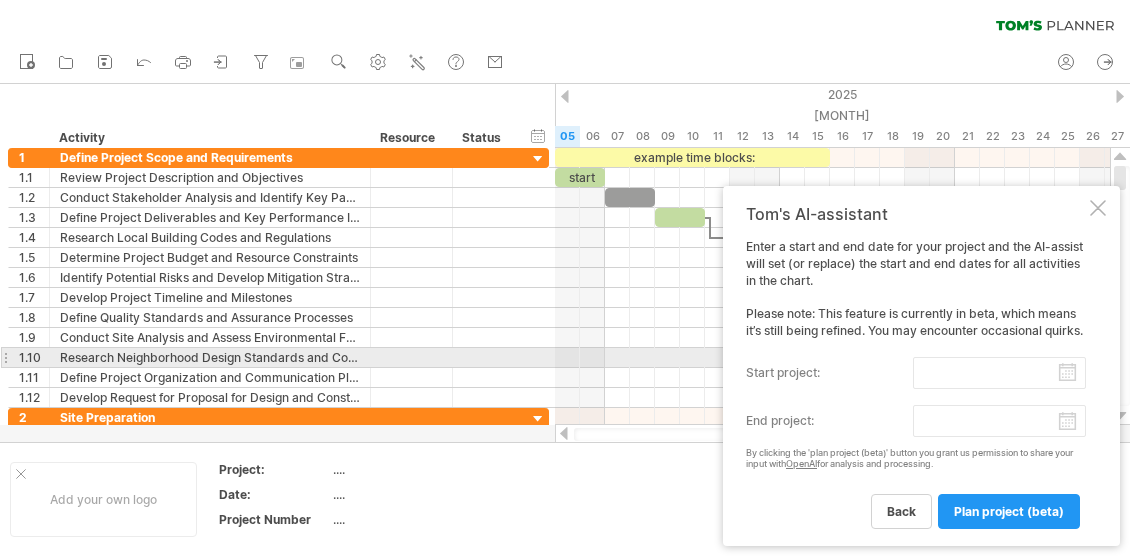 click on "start project:" at bounding box center (999, 373) 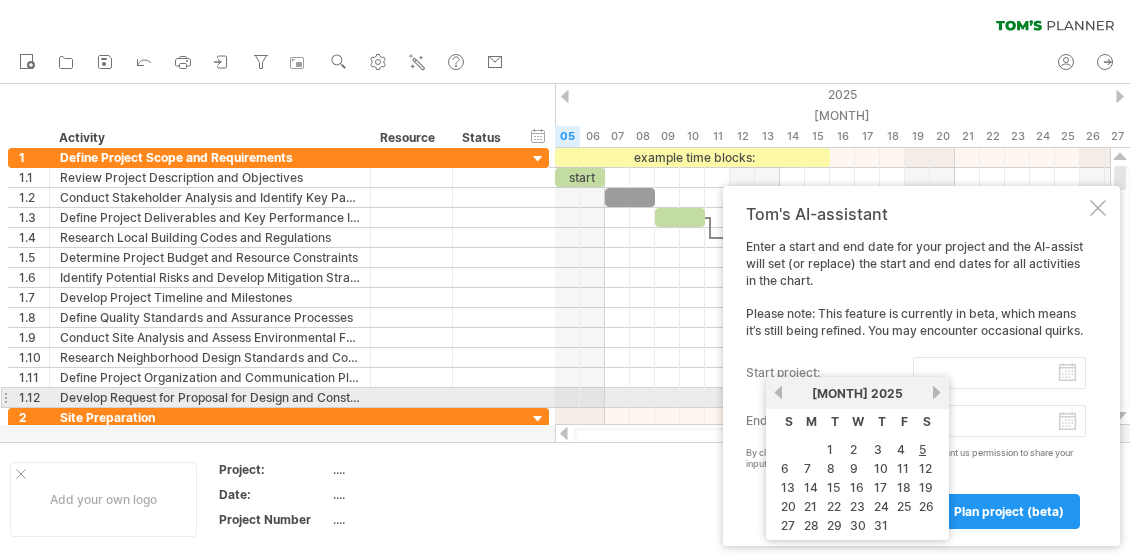 click on "next" at bounding box center [936, 392] 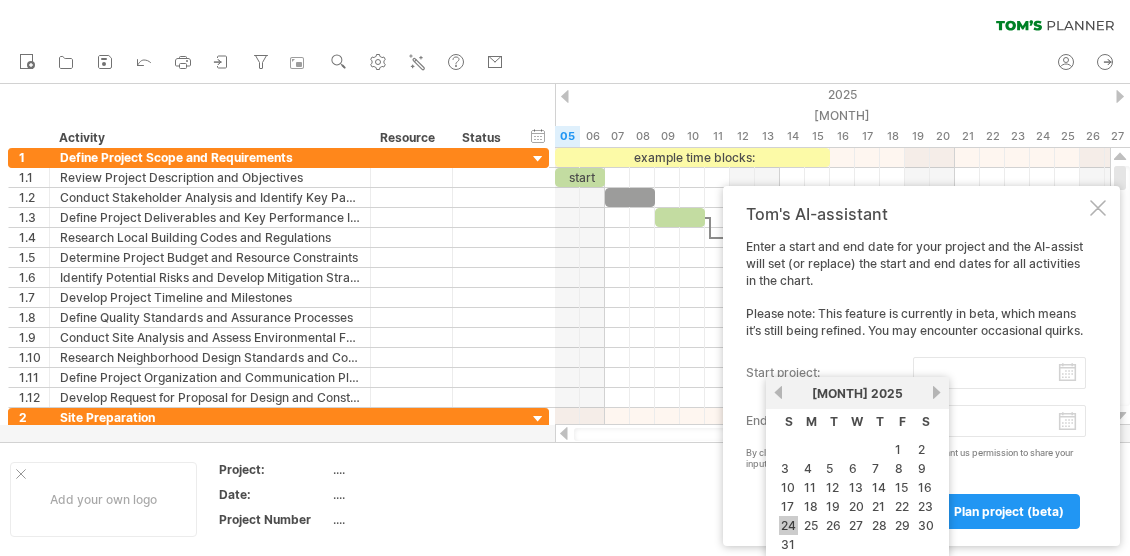 click on "24" at bounding box center (788, 525) 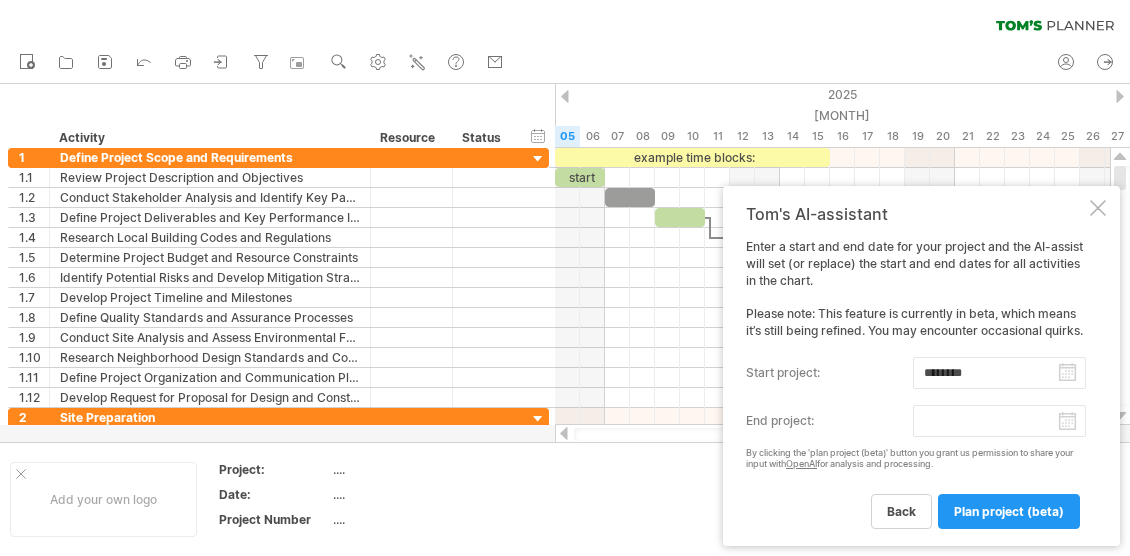 click on "end project:" at bounding box center (999, 421) 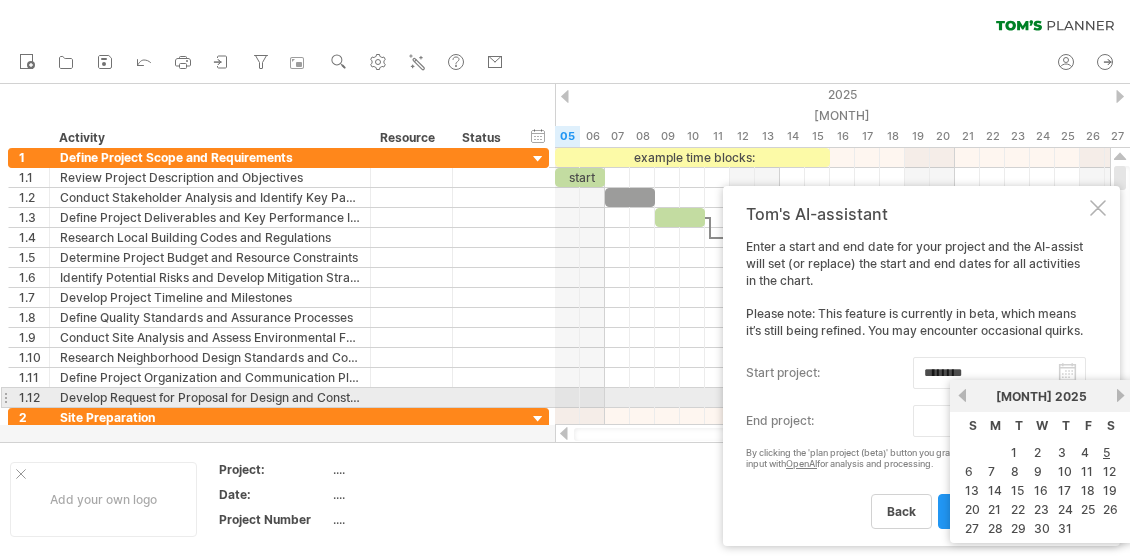 click on "next" at bounding box center [1120, 395] 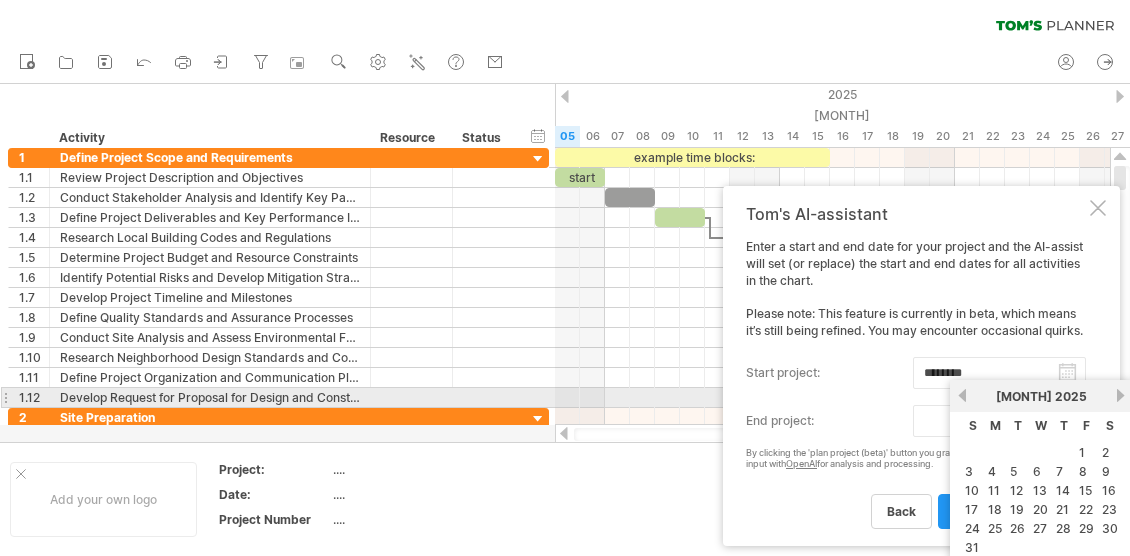click on "next" at bounding box center (1120, 395) 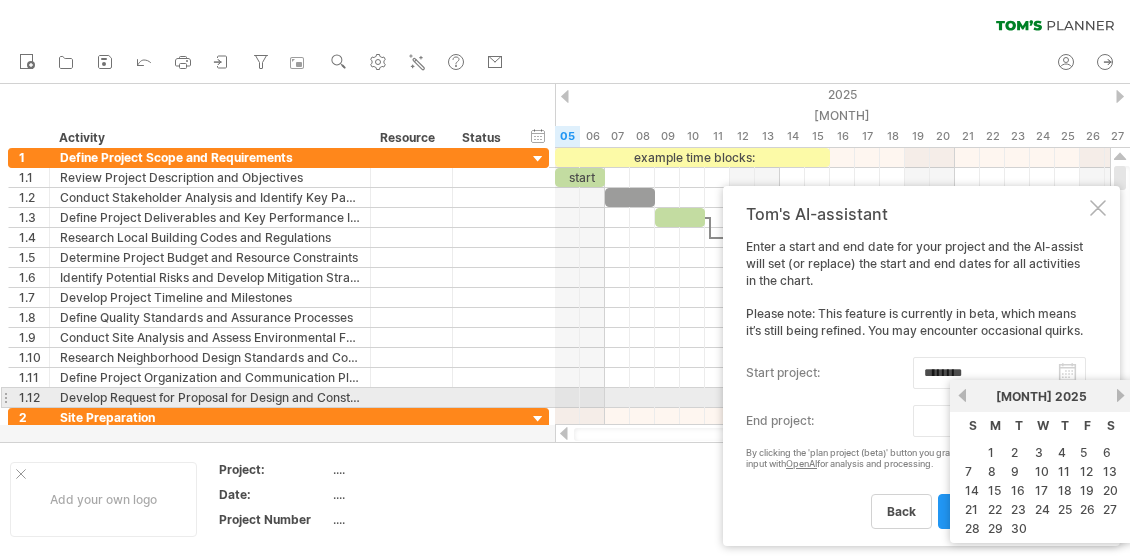 click on "next" at bounding box center (1120, 395) 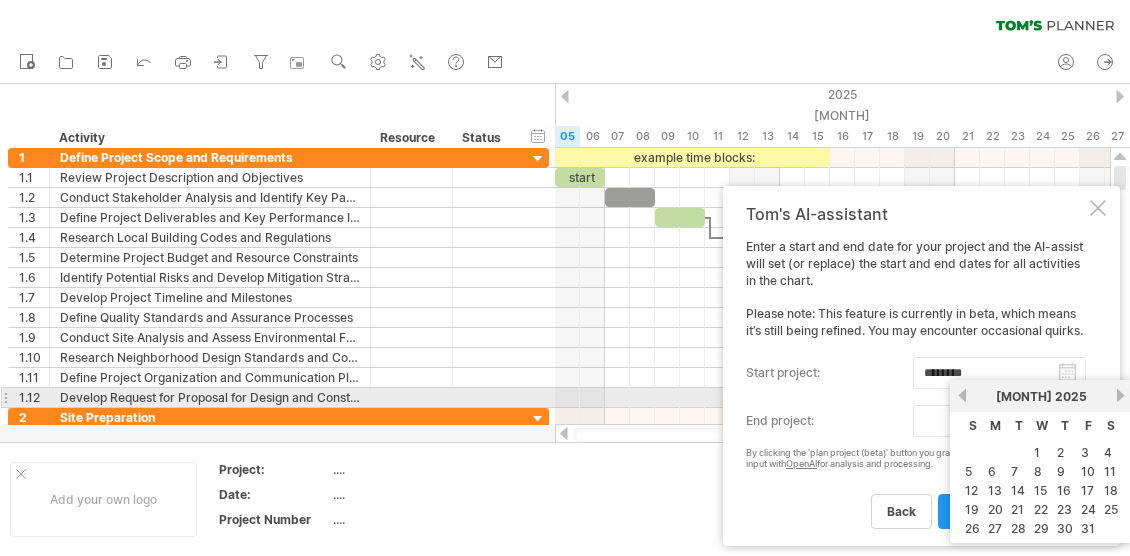 click on "next" at bounding box center (1120, 395) 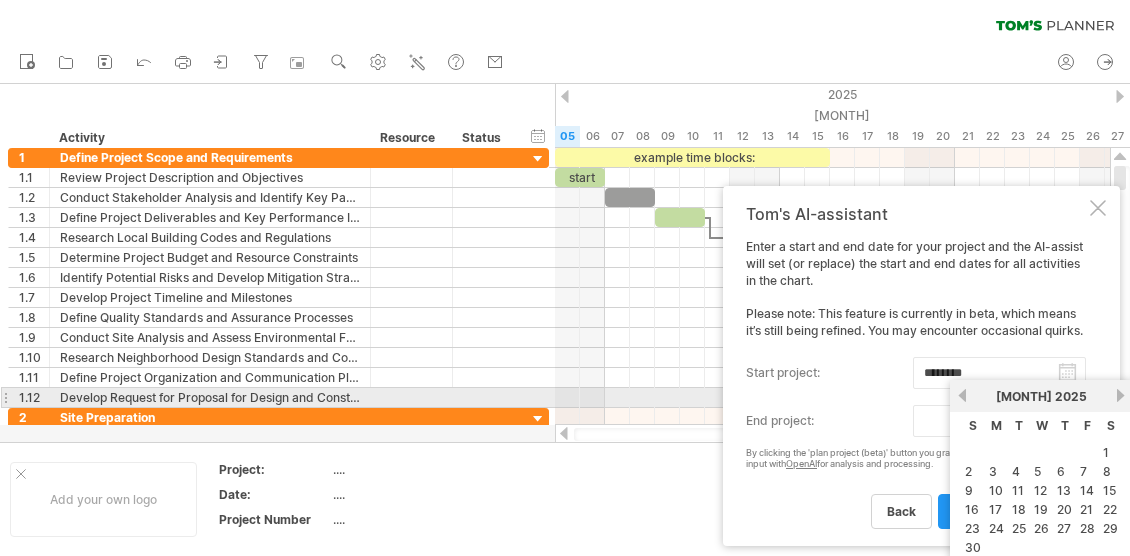 click on "next" at bounding box center (1120, 395) 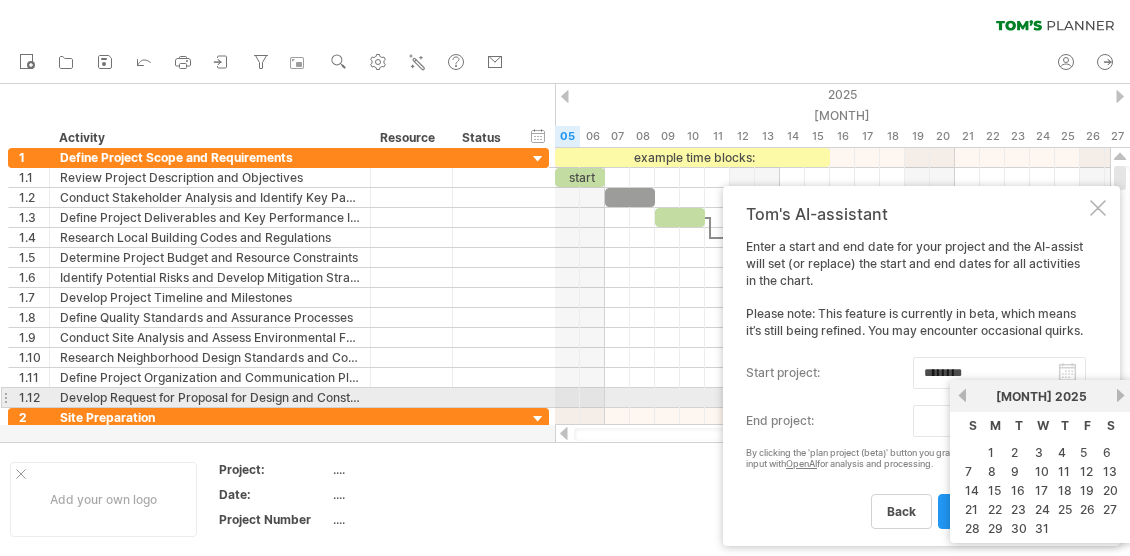 click on "next" at bounding box center [1120, 395] 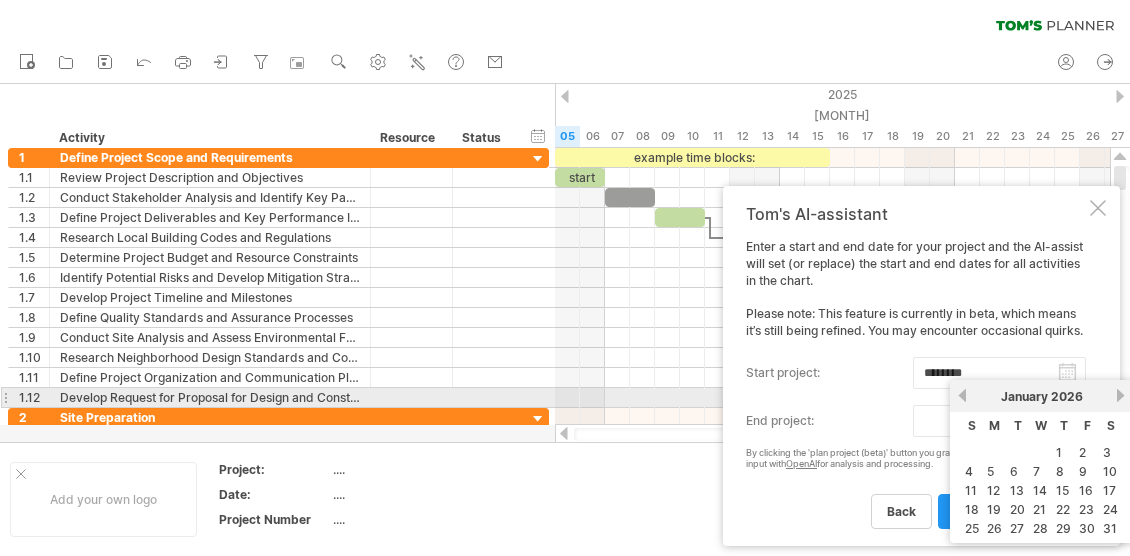 click on "next" at bounding box center (1120, 395) 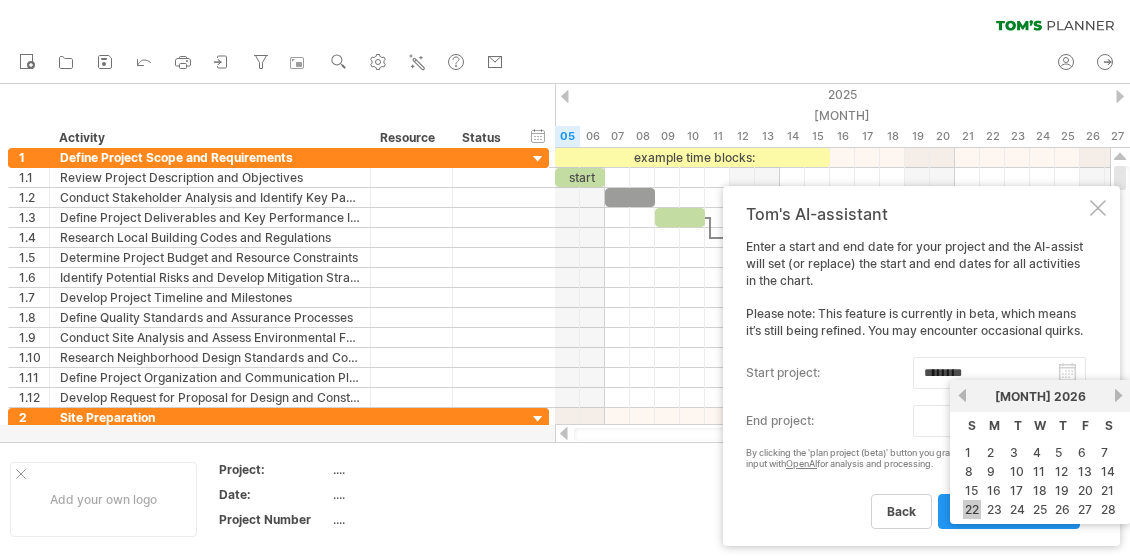 click on "22" at bounding box center [972, 509] 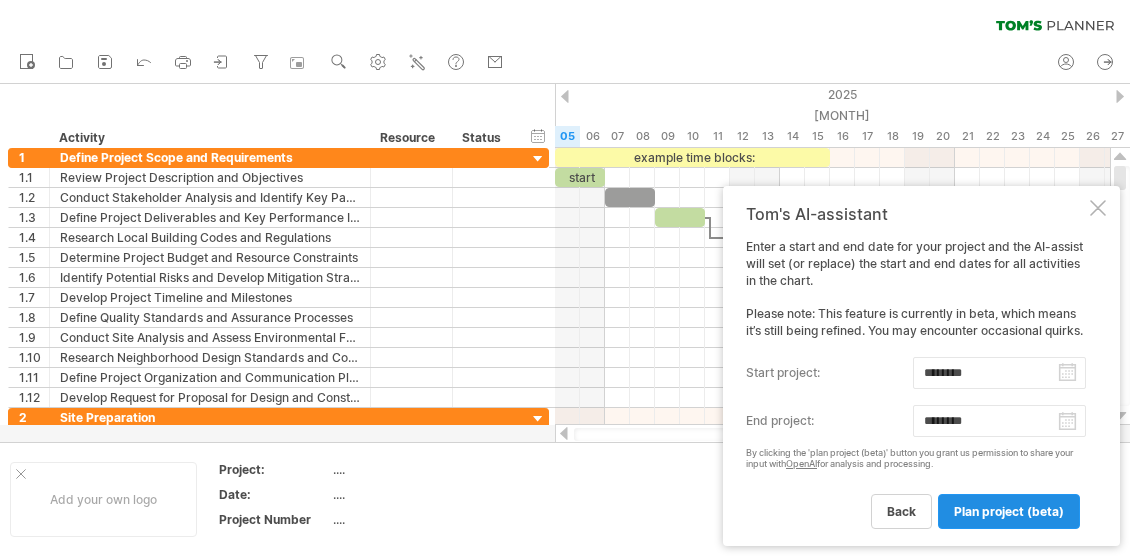 click on "plan project (beta)" at bounding box center (1009, 511) 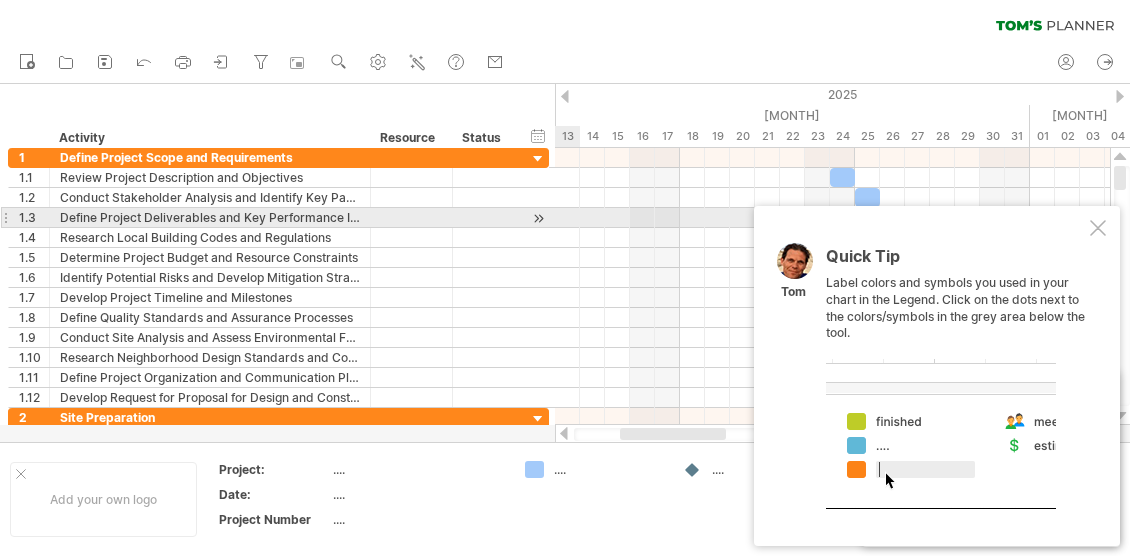 click at bounding box center (1098, 228) 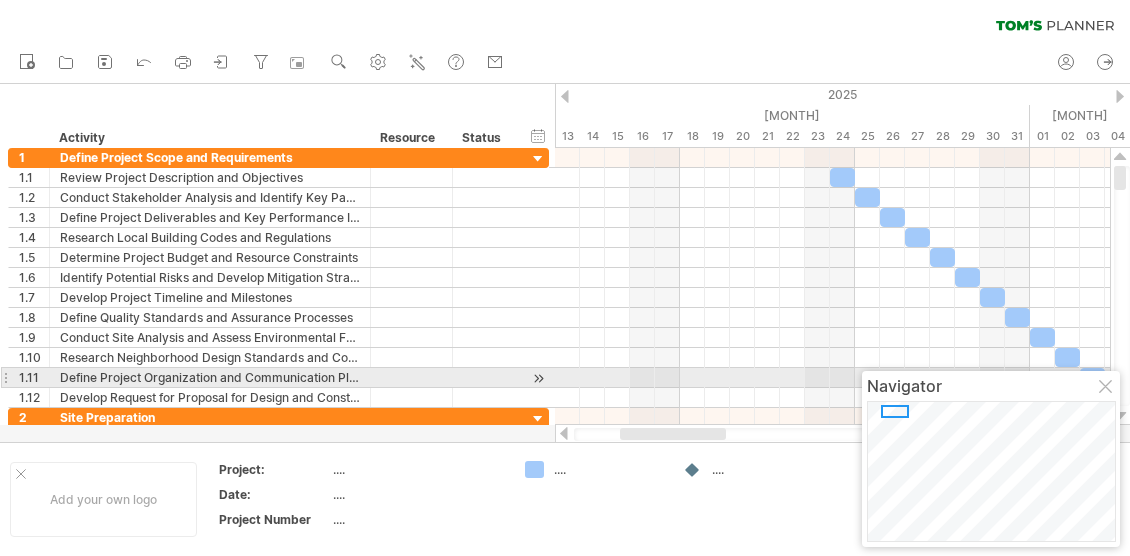 click at bounding box center [1107, 388] 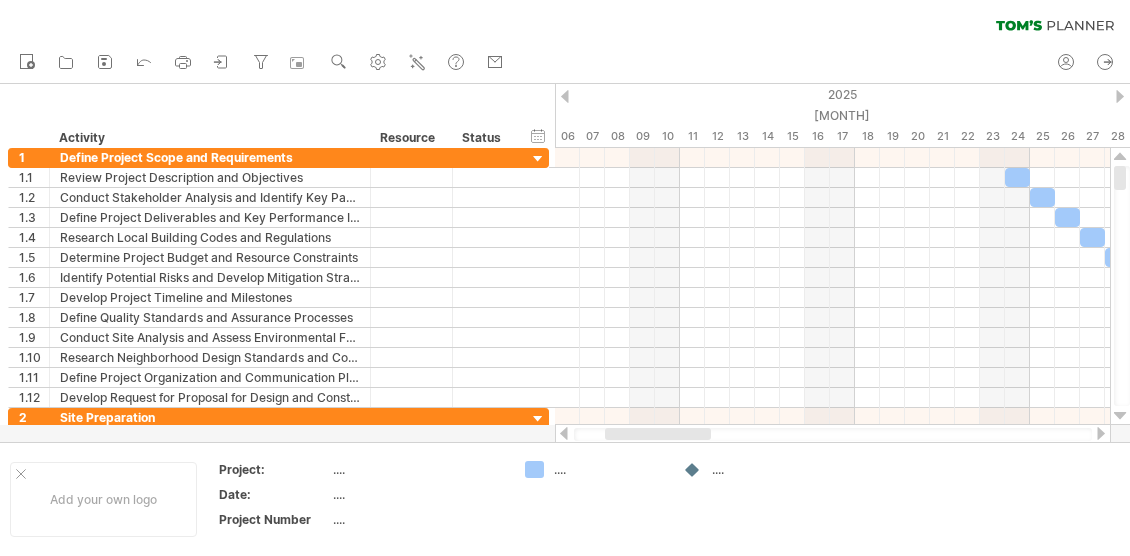 drag, startPoint x: 697, startPoint y: 428, endPoint x: 682, endPoint y: 426, distance: 15.132746 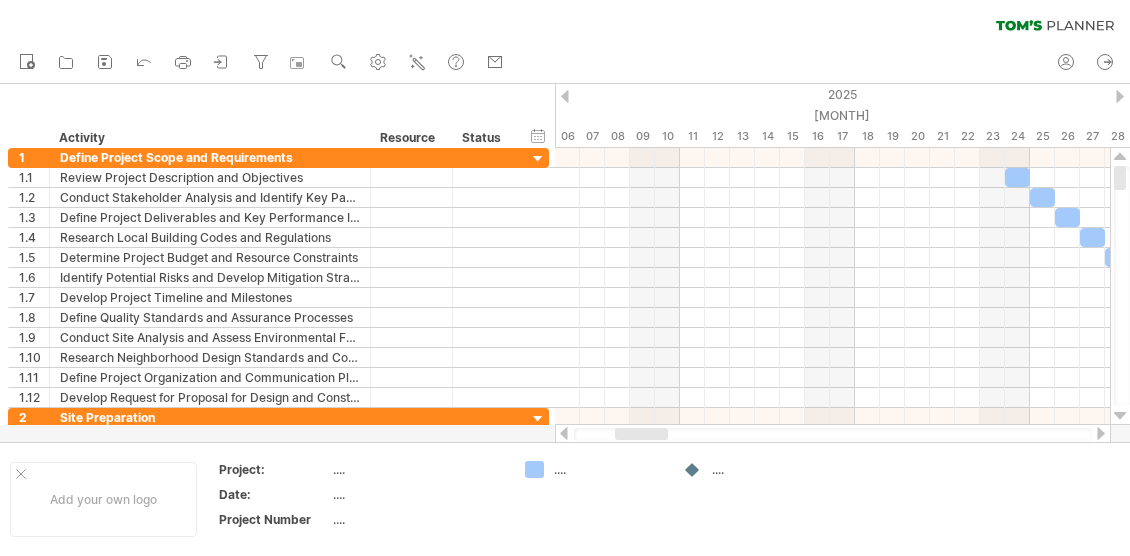 click at bounding box center (833, 434) 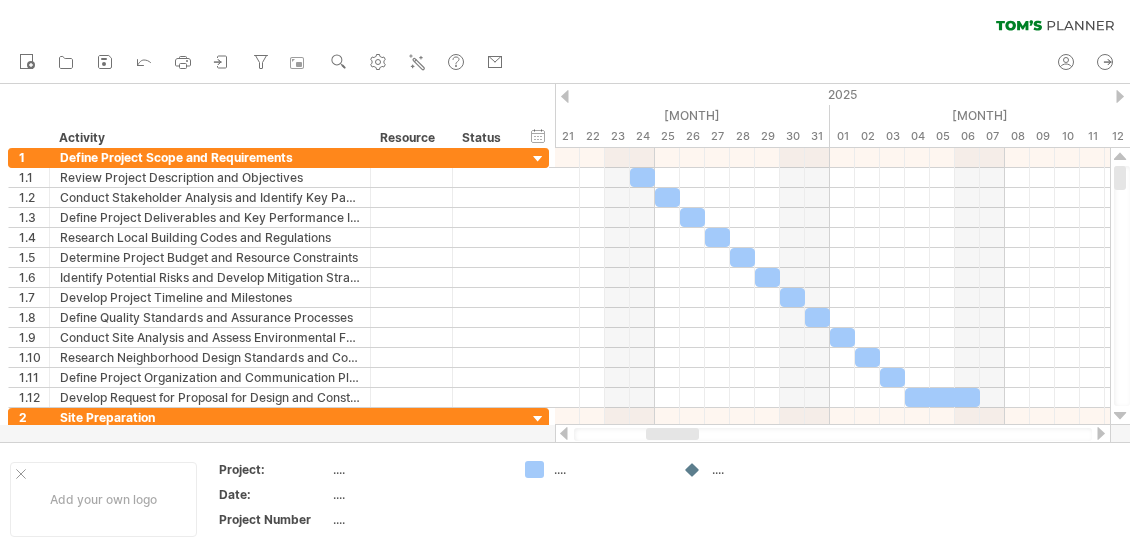 drag, startPoint x: 654, startPoint y: 430, endPoint x: 684, endPoint y: 433, distance: 30.149628 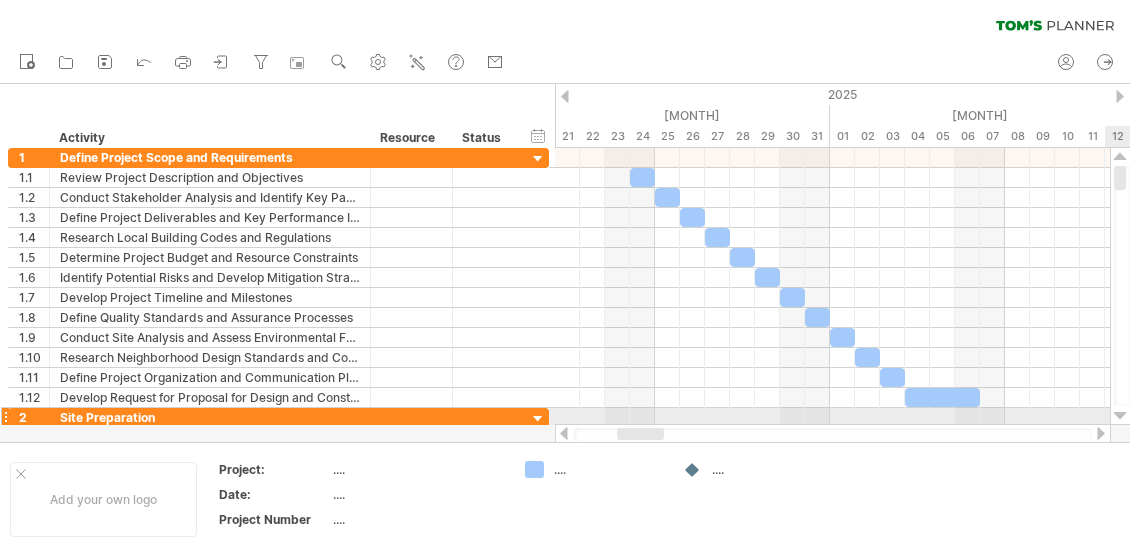 click at bounding box center [1120, 286] 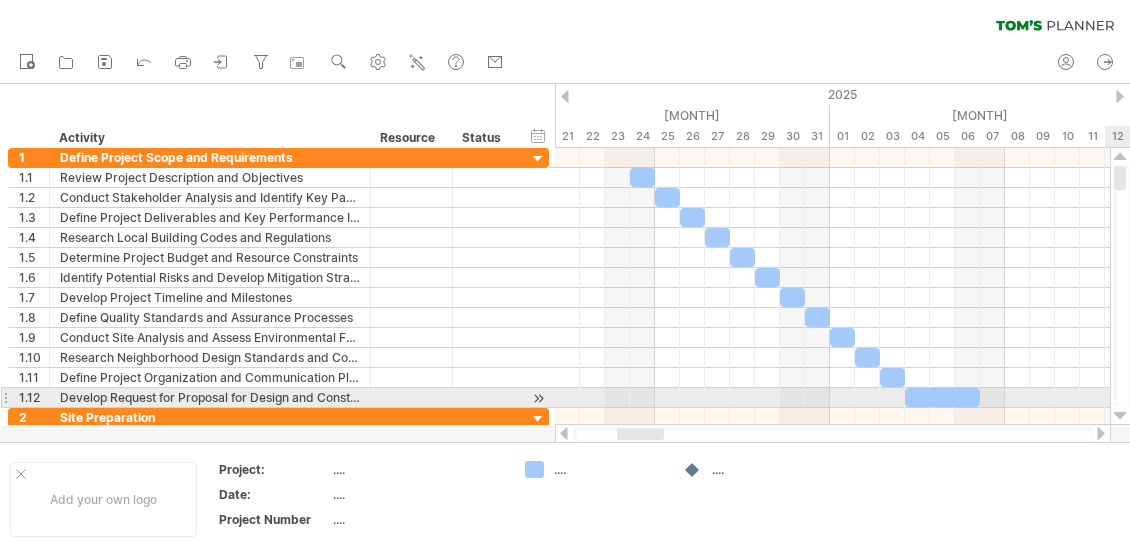 drag, startPoint x: 1128, startPoint y: 413, endPoint x: 1128, endPoint y: 401, distance: 12 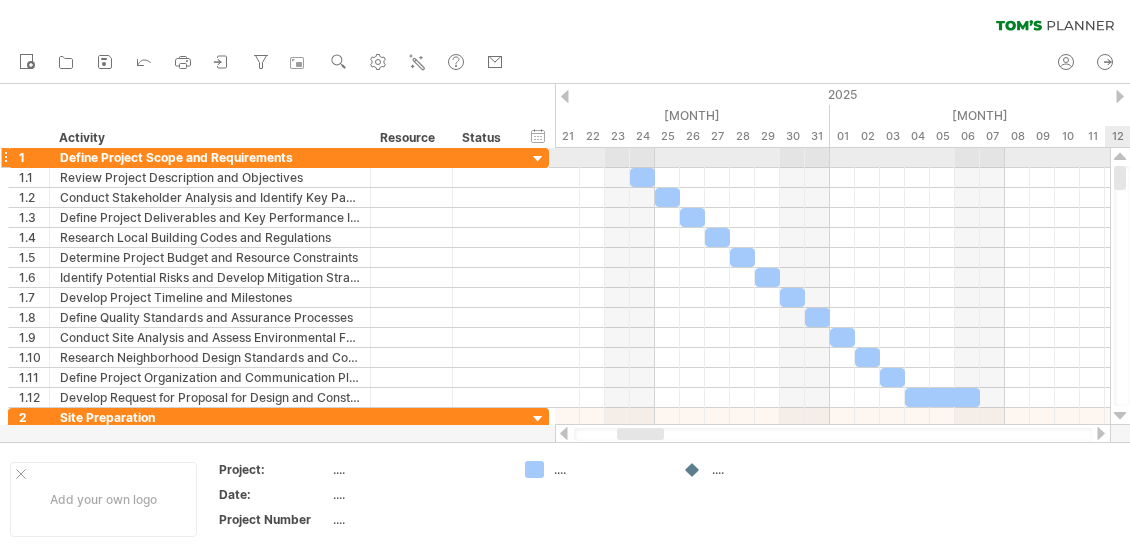 click at bounding box center (1120, 157) 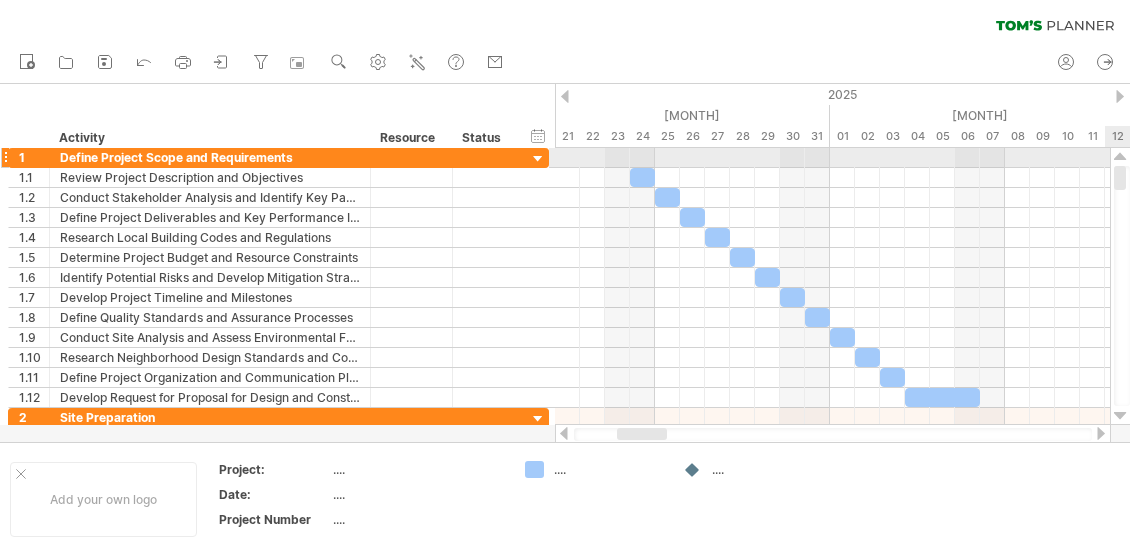 click at bounding box center [1120, 157] 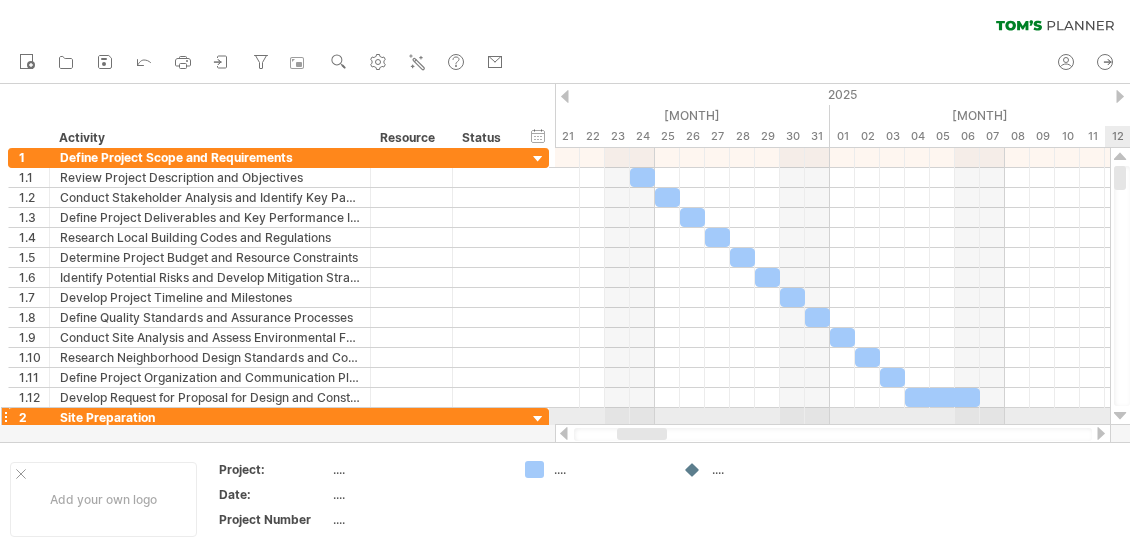 click at bounding box center [1120, 416] 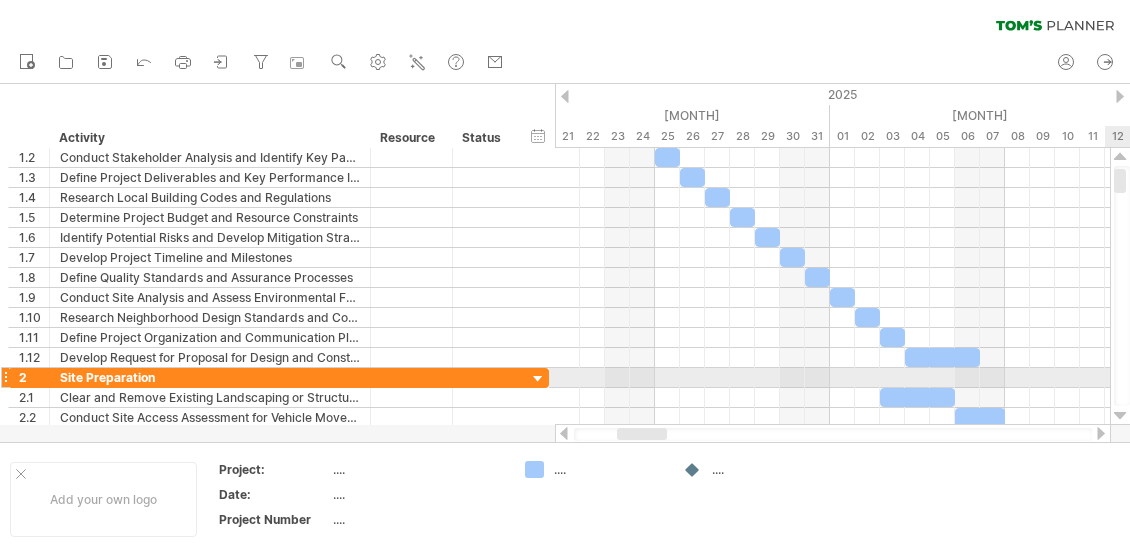 click at bounding box center [1120, 416] 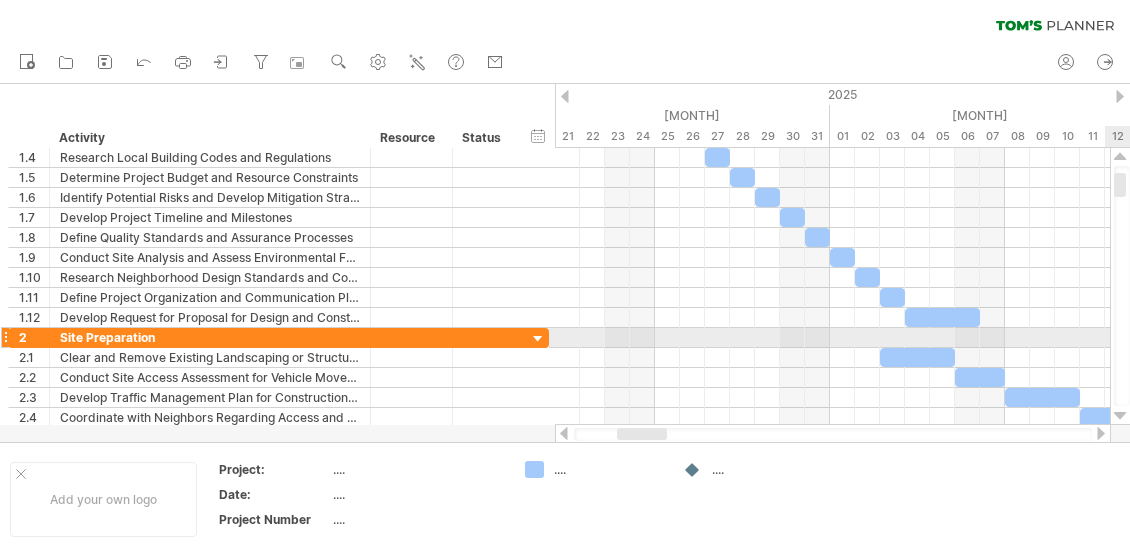 click at bounding box center (1120, 416) 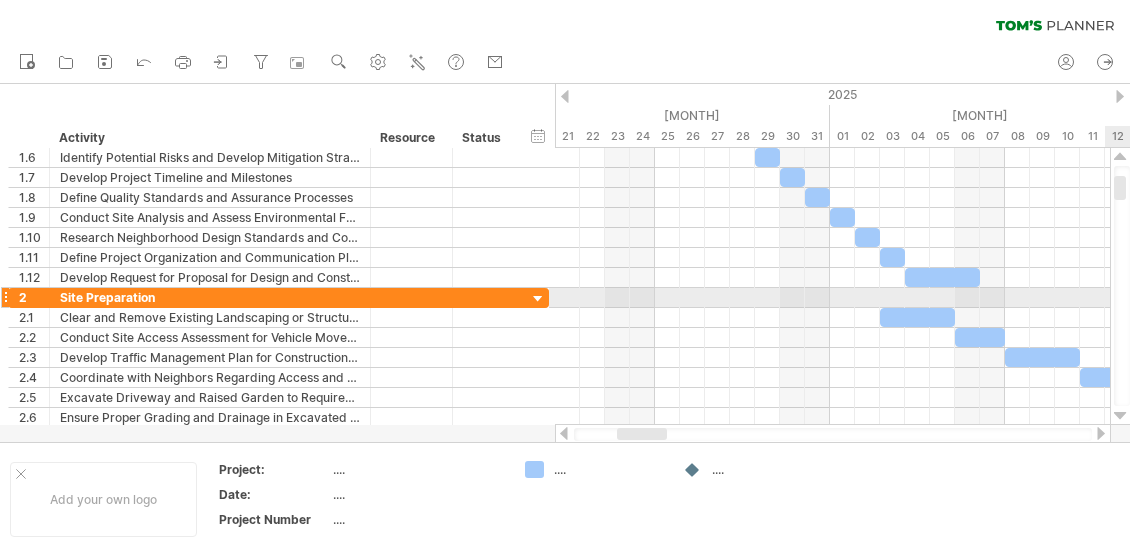 click at bounding box center (1120, 416) 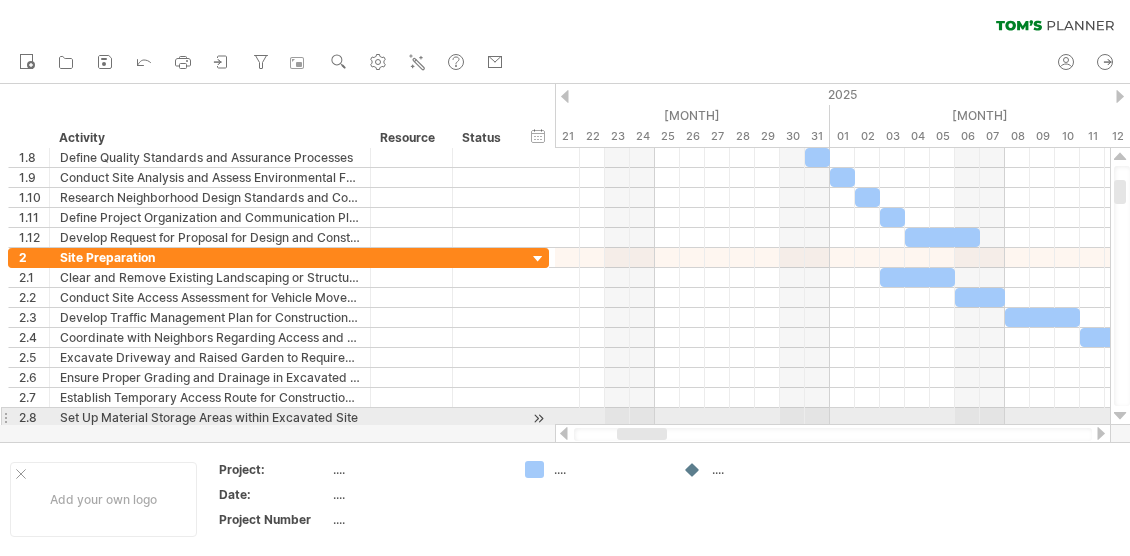 click at bounding box center (1120, 416) 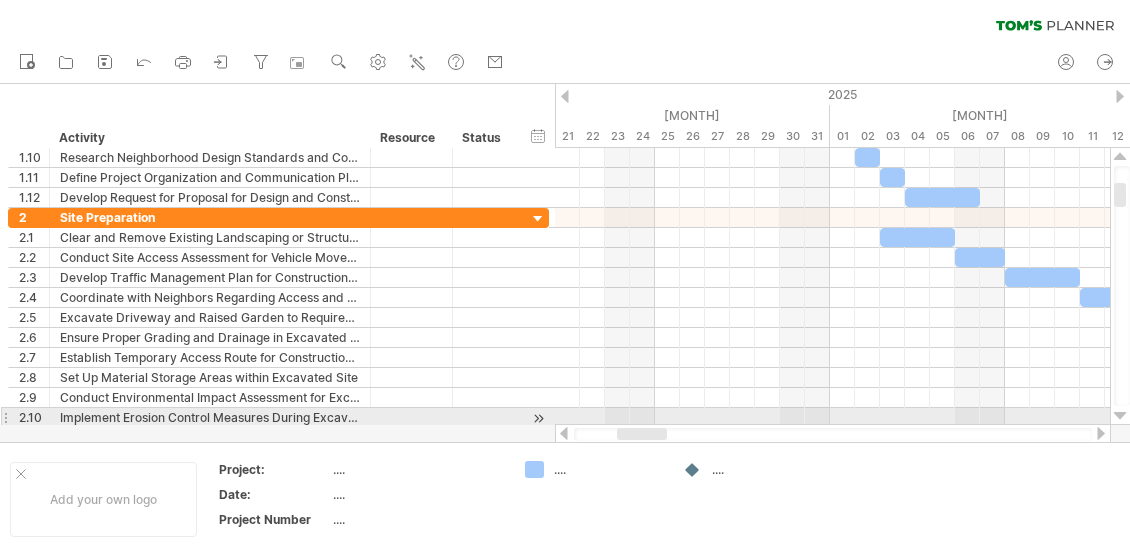 click at bounding box center (1120, 416) 